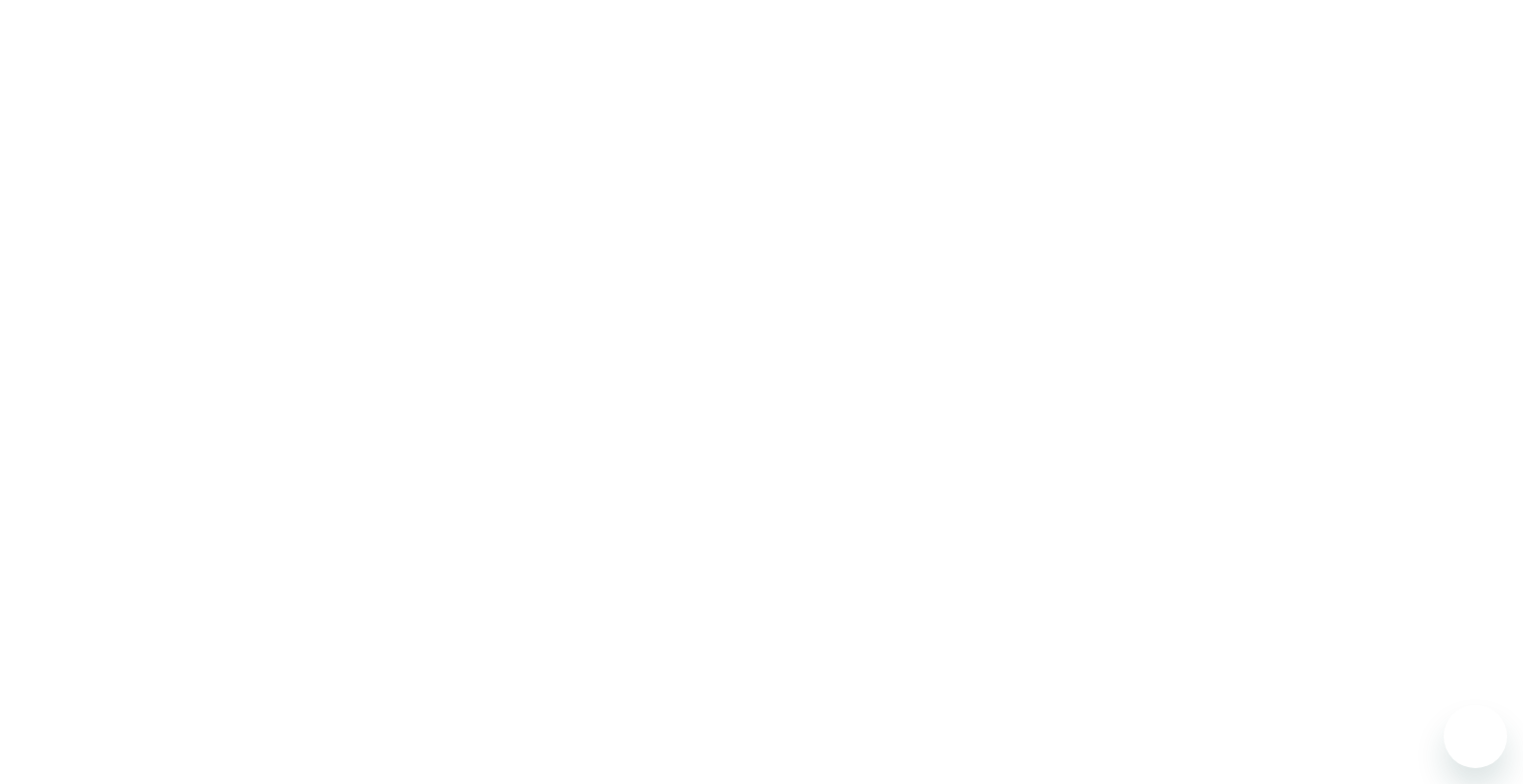 scroll, scrollTop: 0, scrollLeft: 0, axis: both 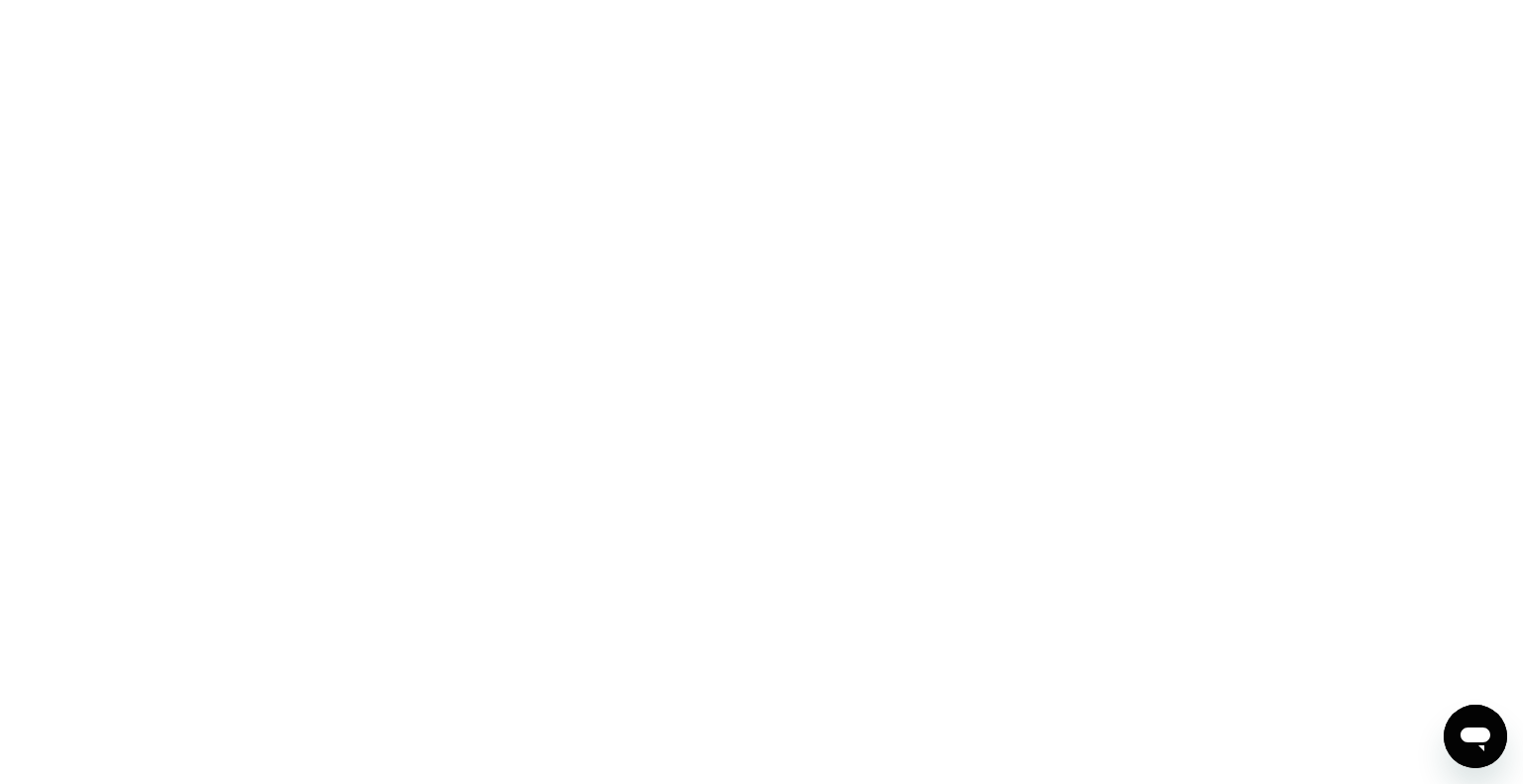 click at bounding box center (762, 392) 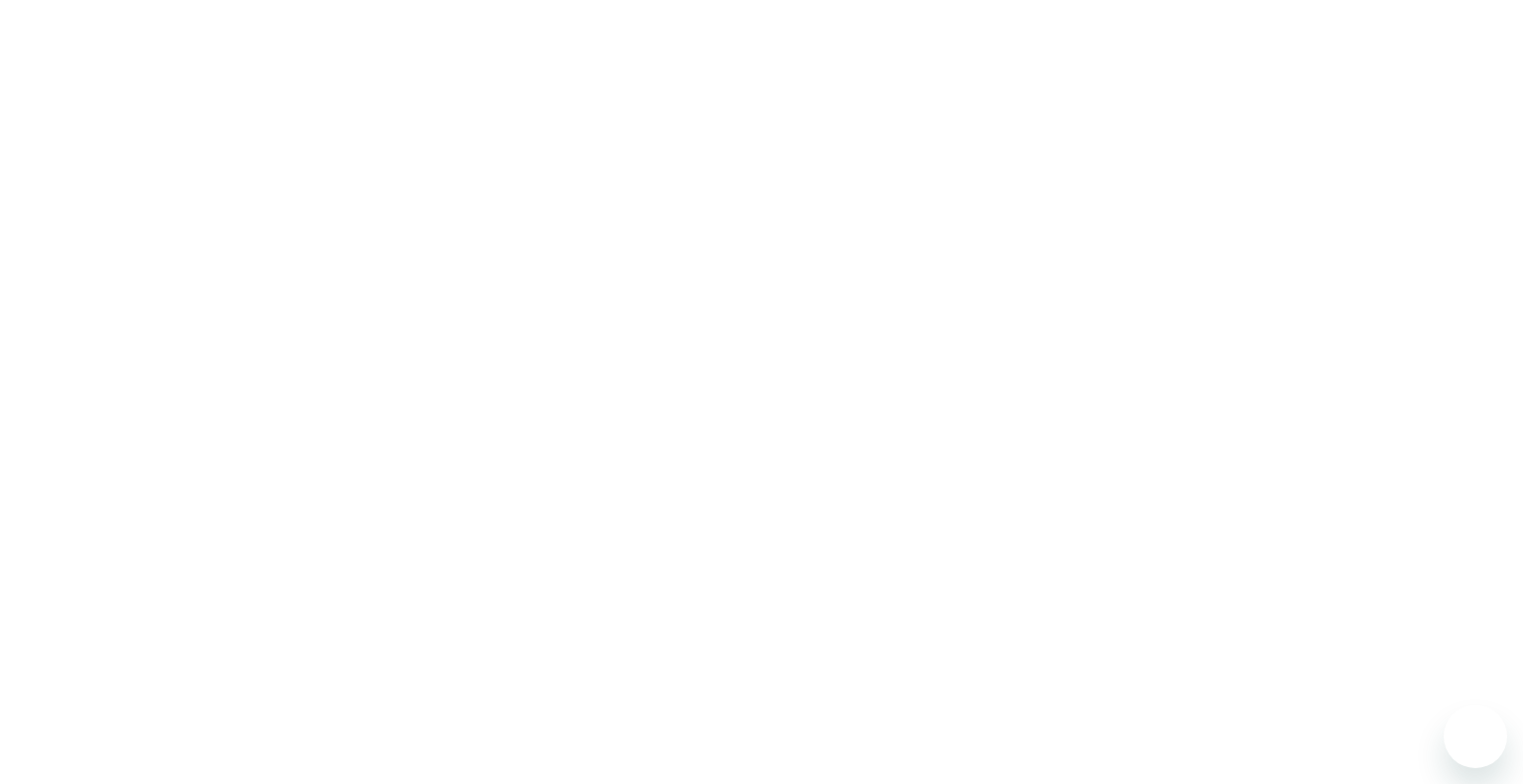 scroll, scrollTop: 0, scrollLeft: 0, axis: both 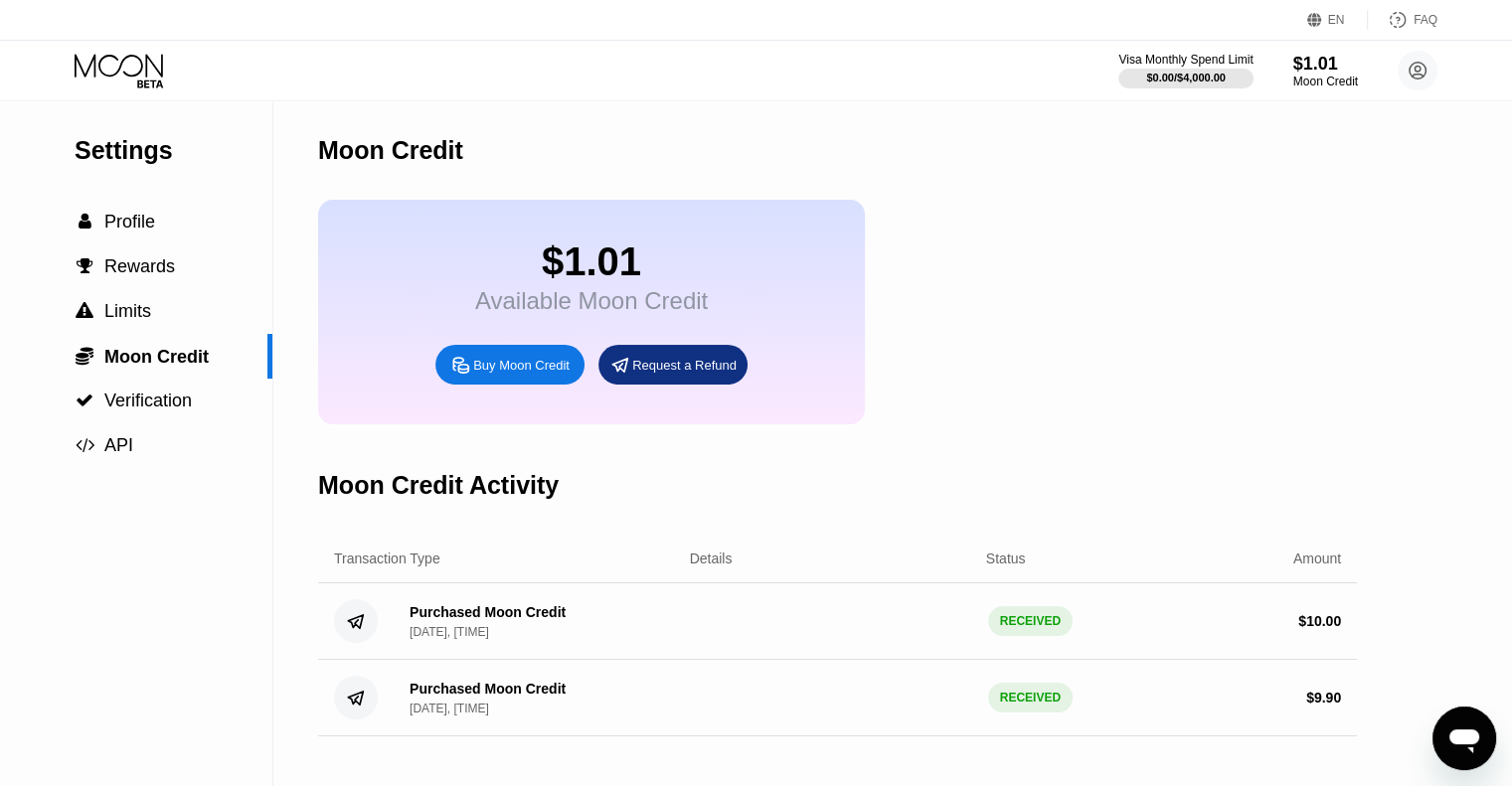 click on "Settings  Profile  Rewards  Limits  Moon Credit  Verification  API" at bounding box center (136, 443) 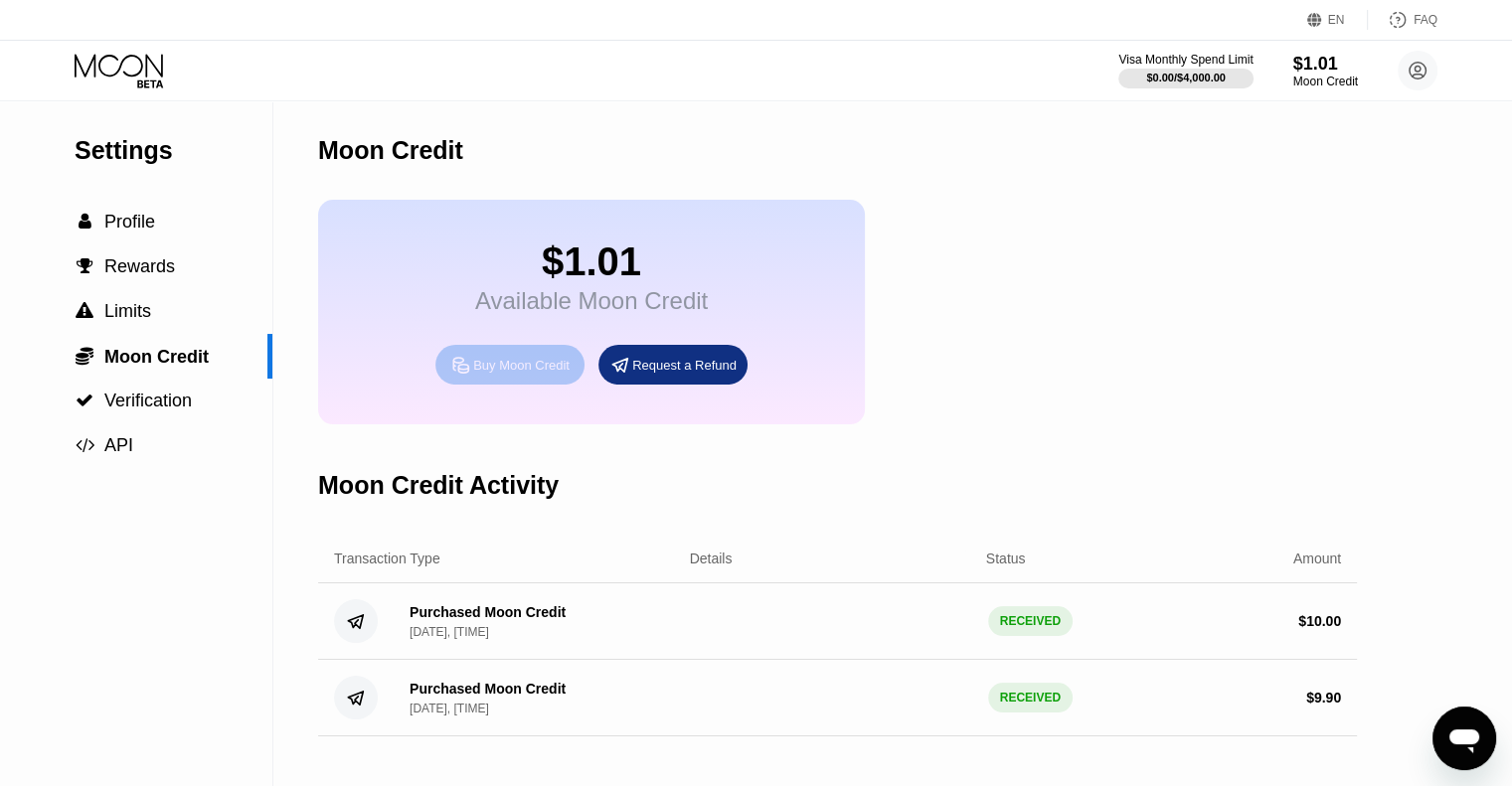click on "Buy Moon Credit" at bounding box center (510, 365) 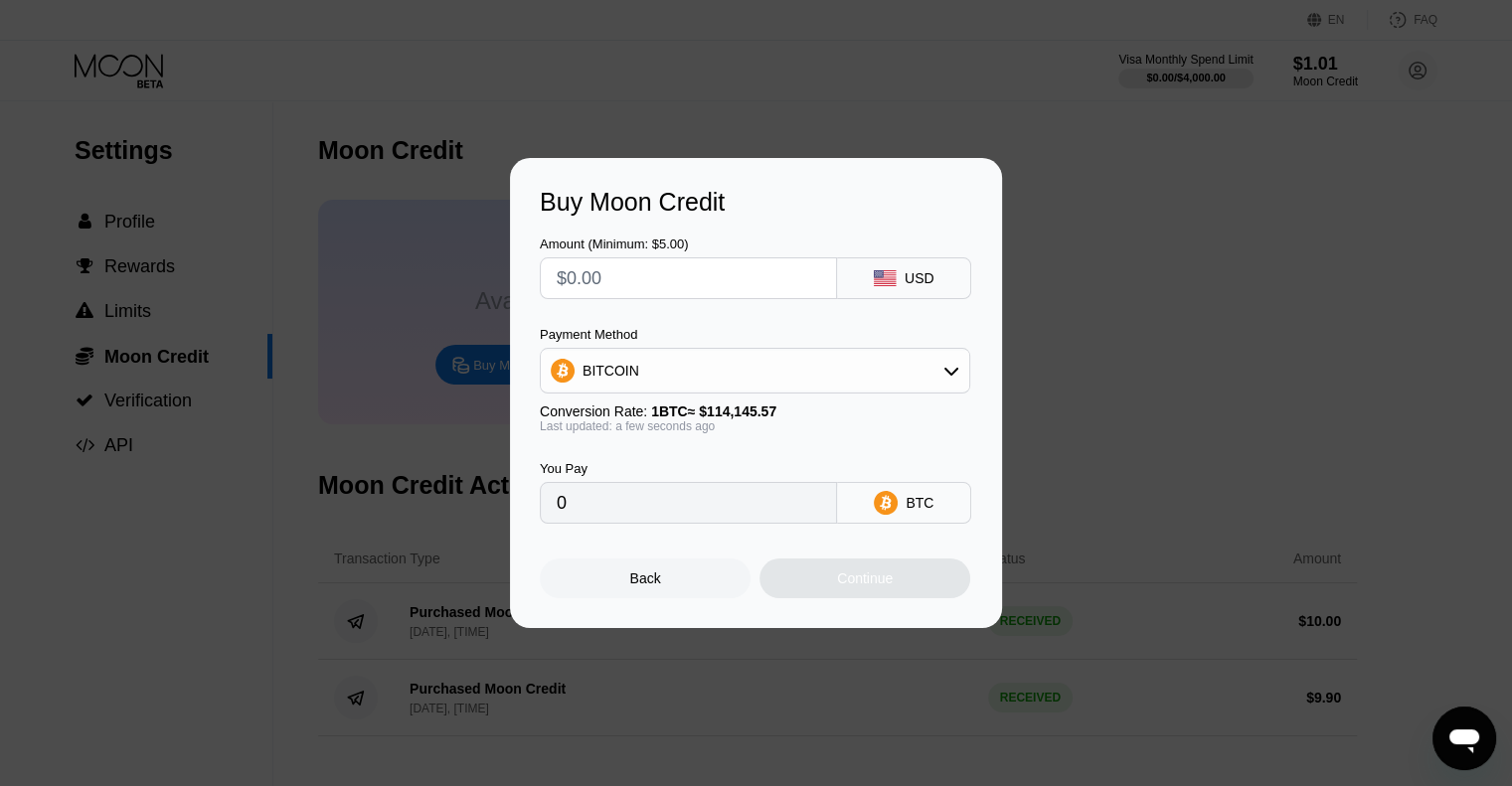 click on "BITCOIN" at bounding box center [755, 371] 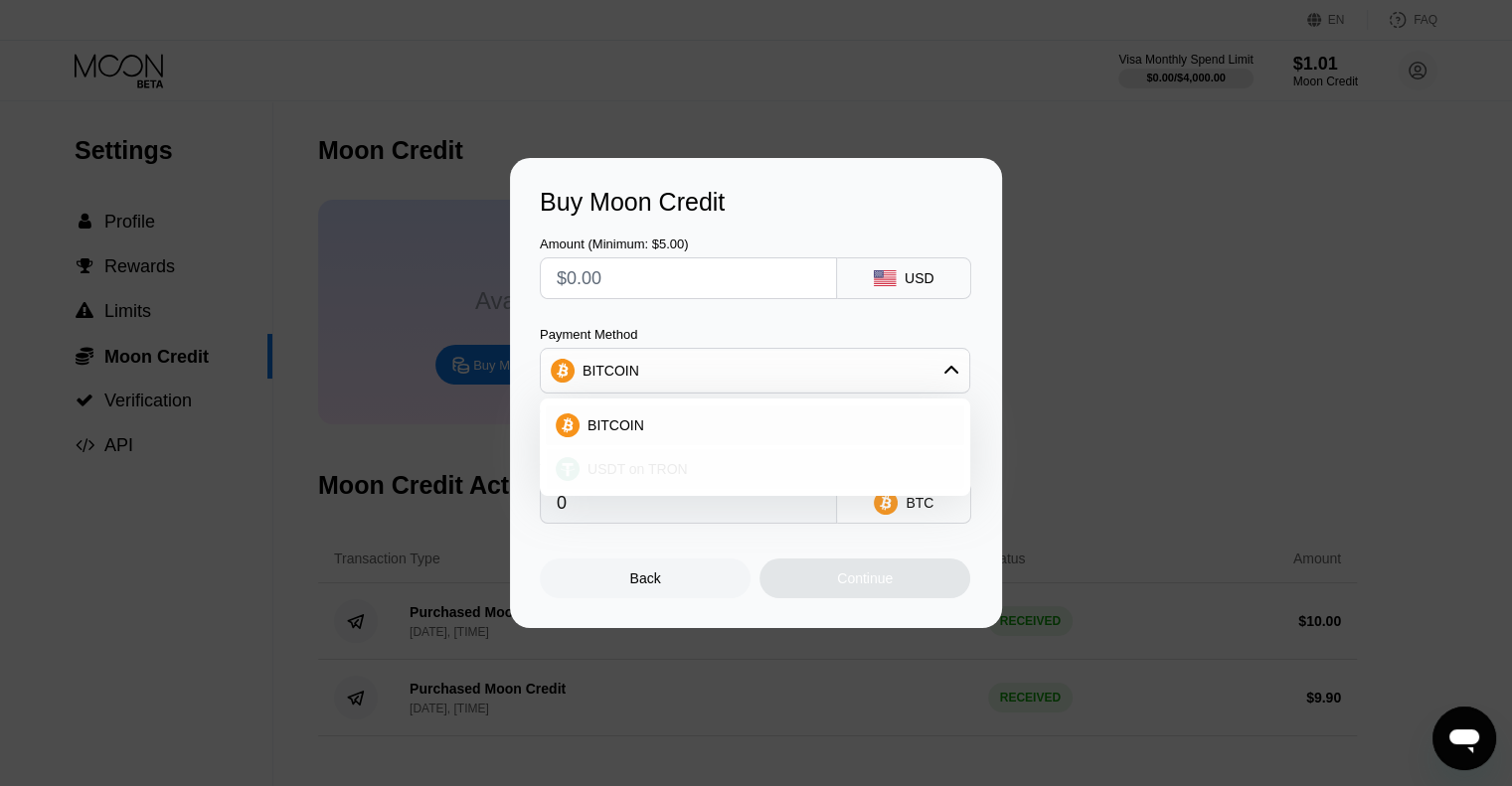 click on "USDT on TRON" at bounding box center (755, 469) 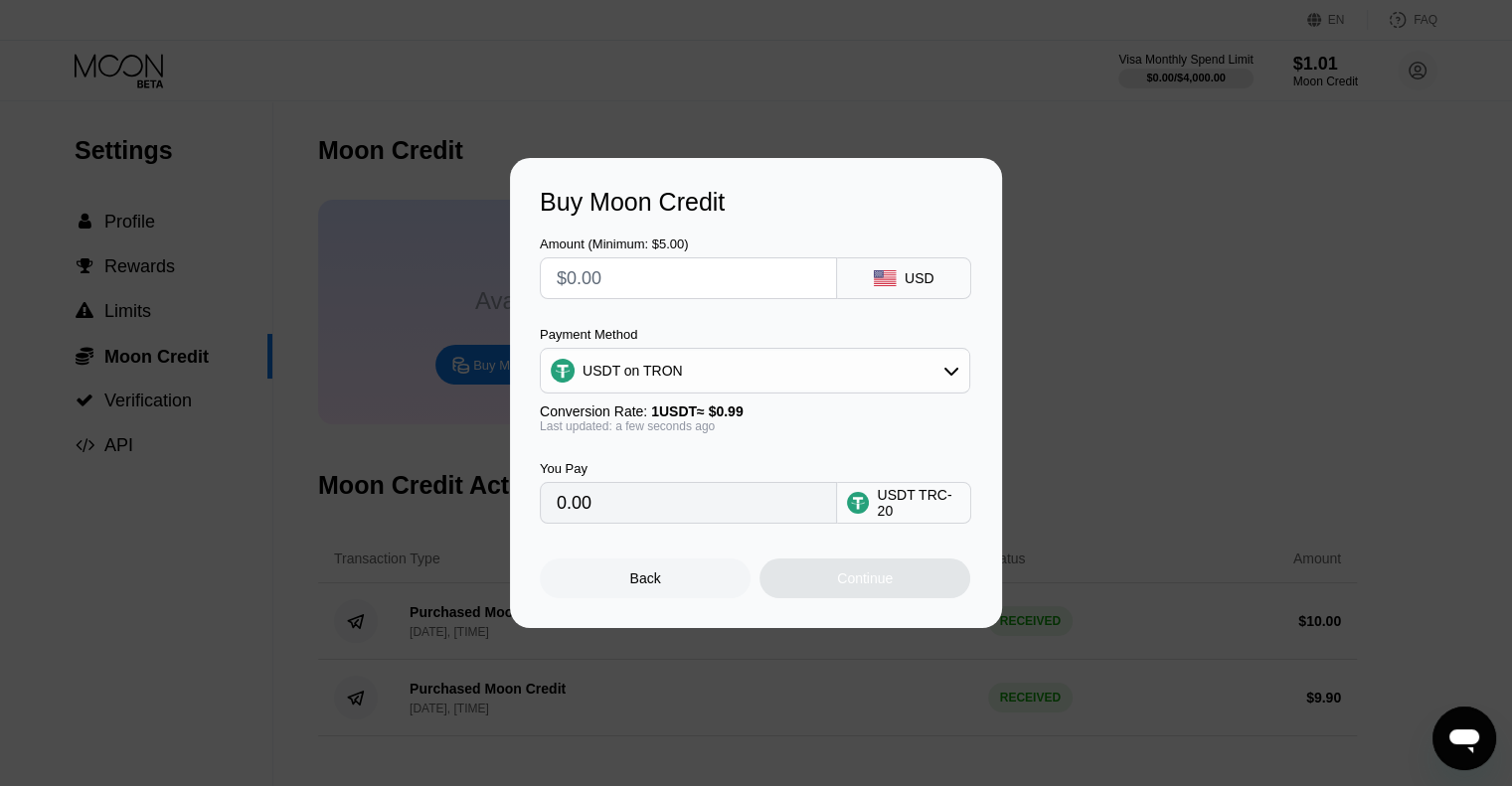 click at bounding box center (688, 278) 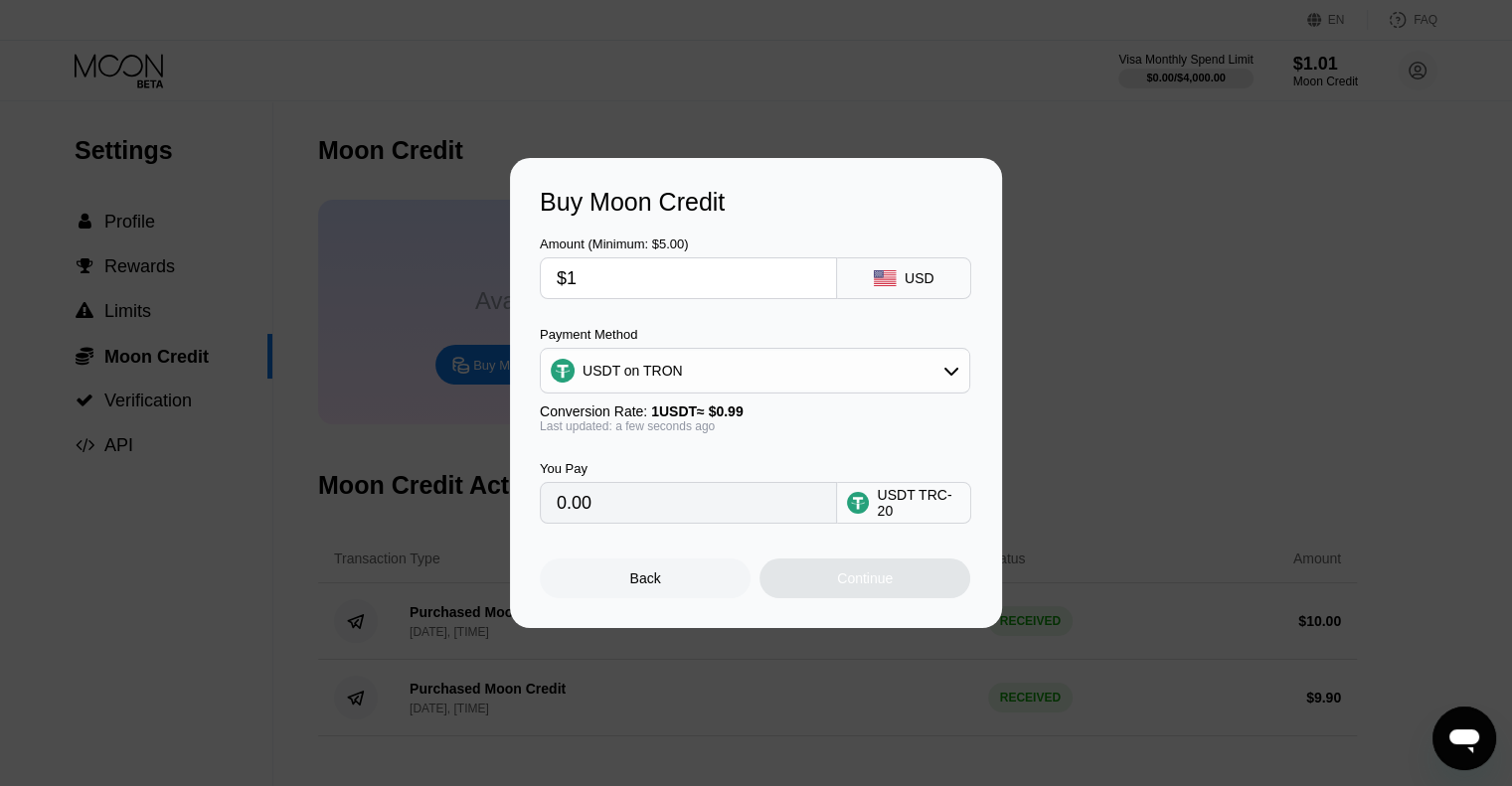 type on "1.01" 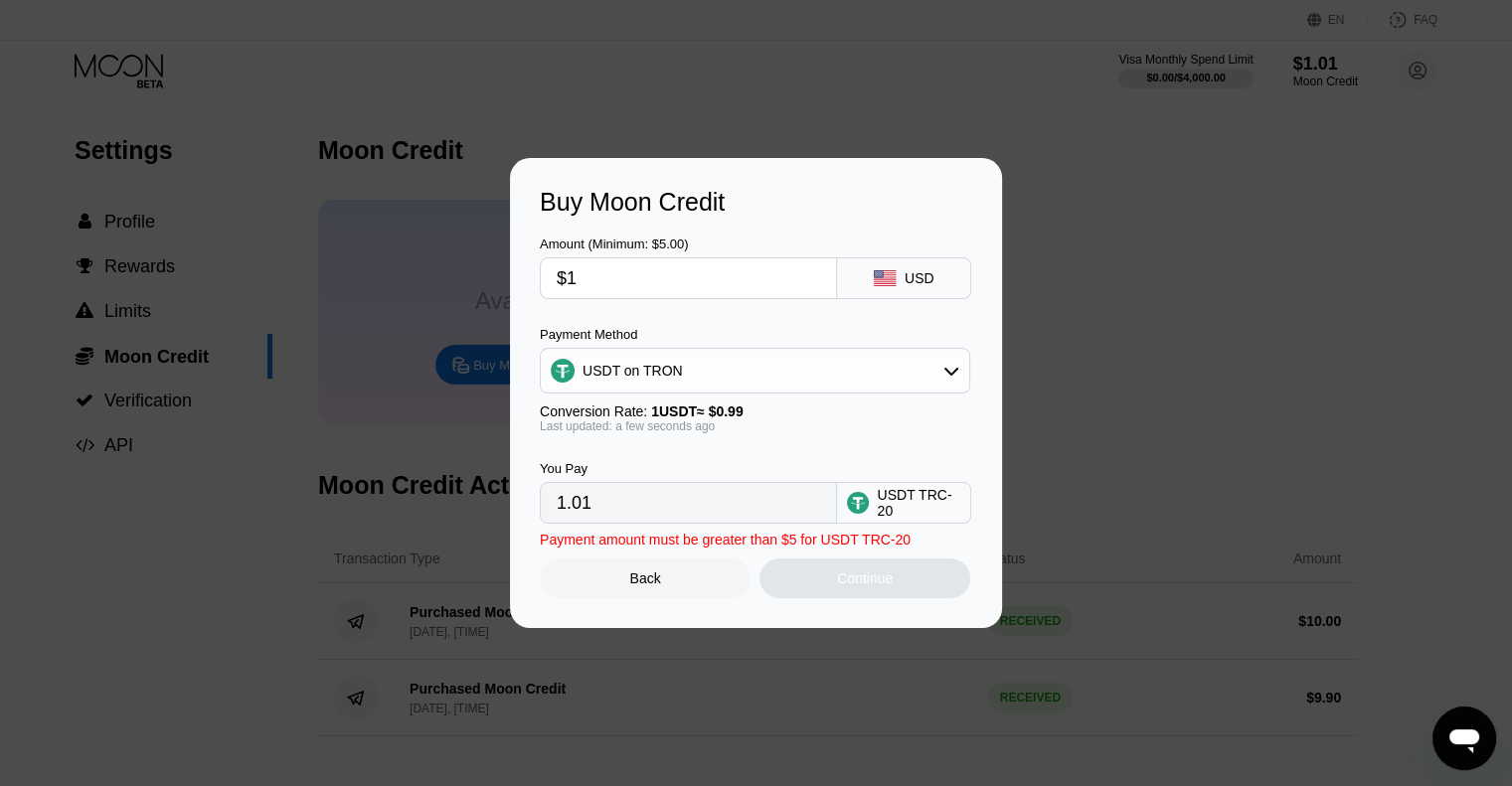 type on "$10" 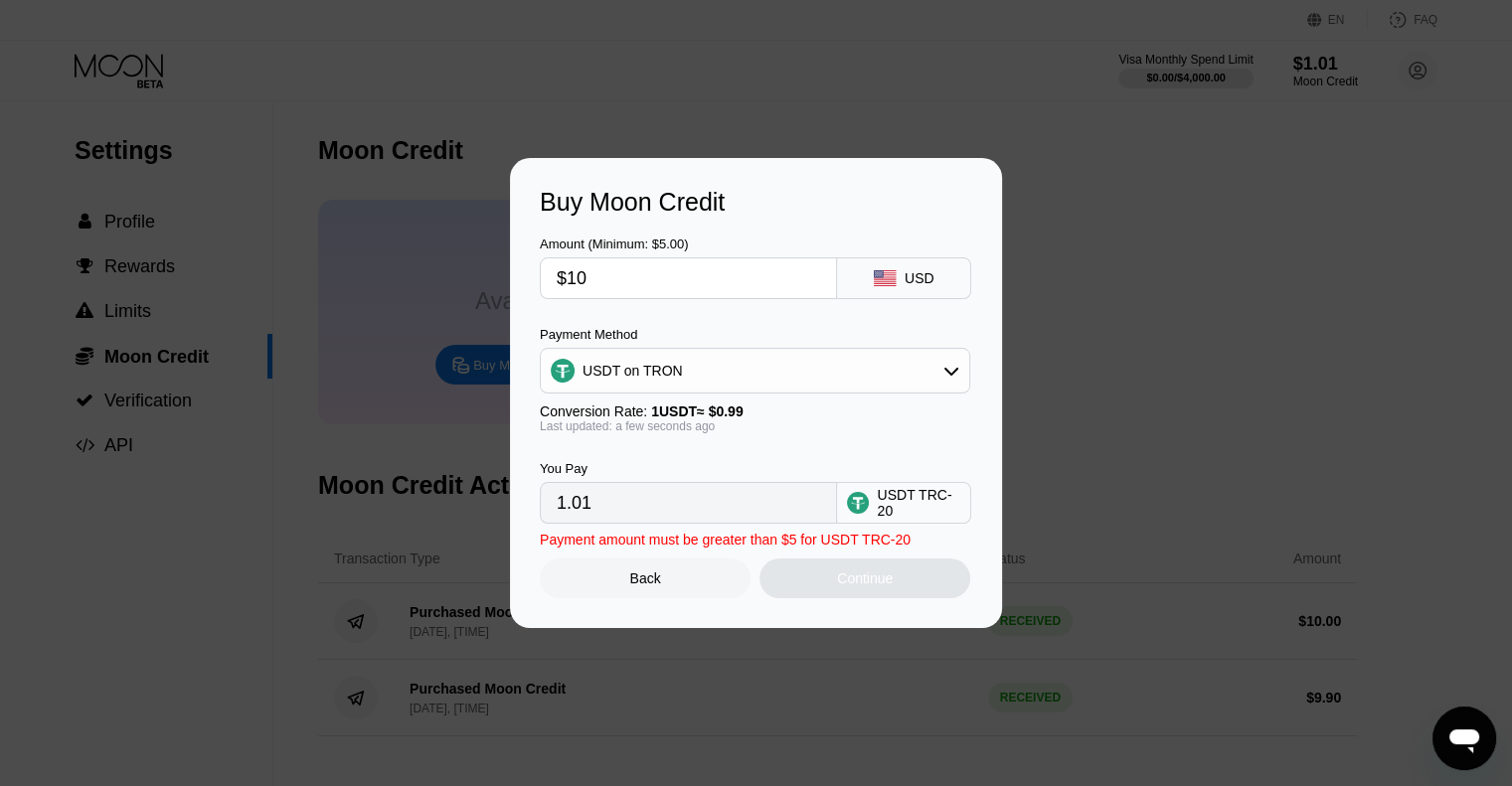 type on "10.10" 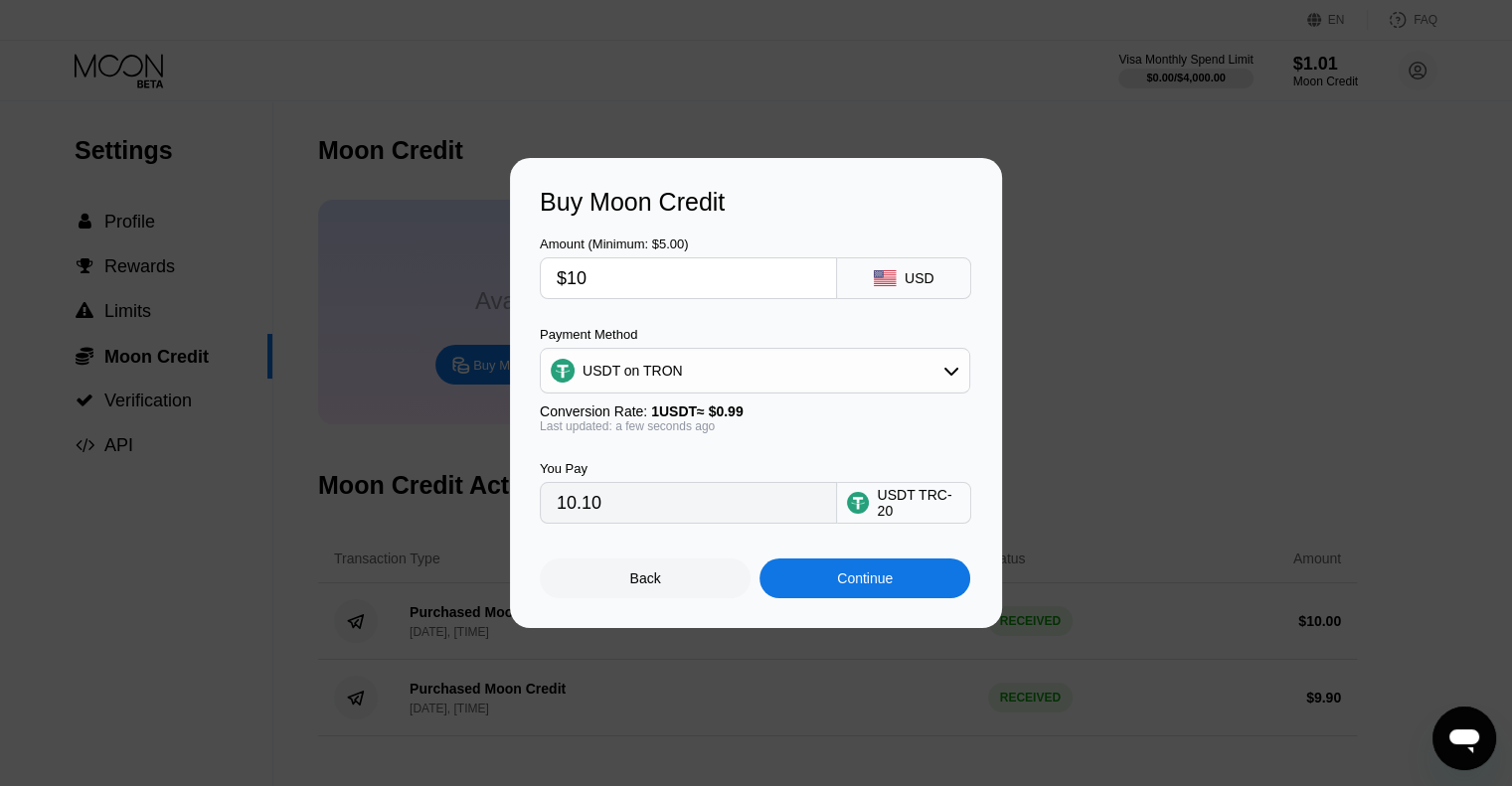 type on "$10" 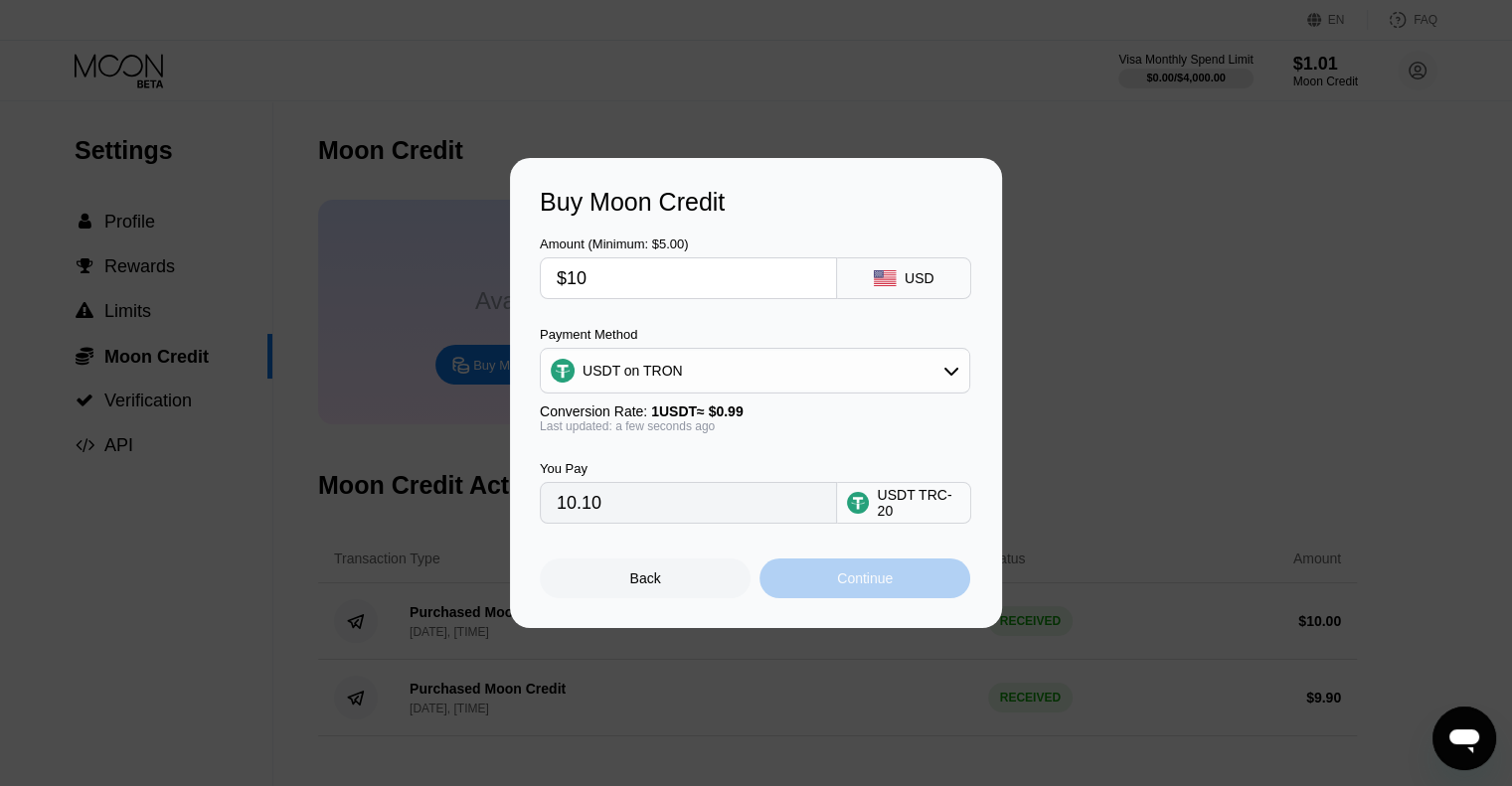 click on "Continue" at bounding box center (865, 578) 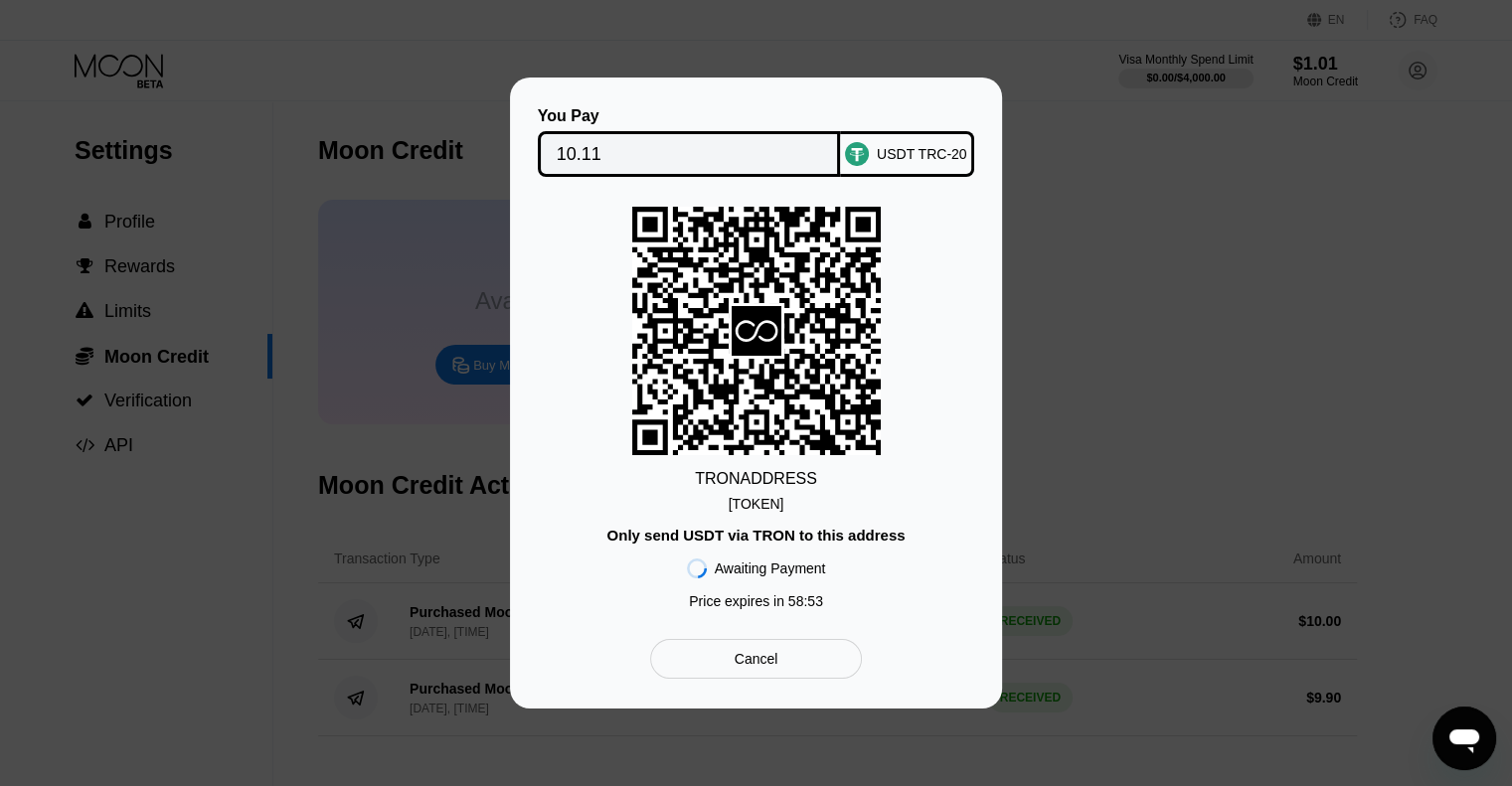 click on "USDT TRC-20" at bounding box center (907, 154) 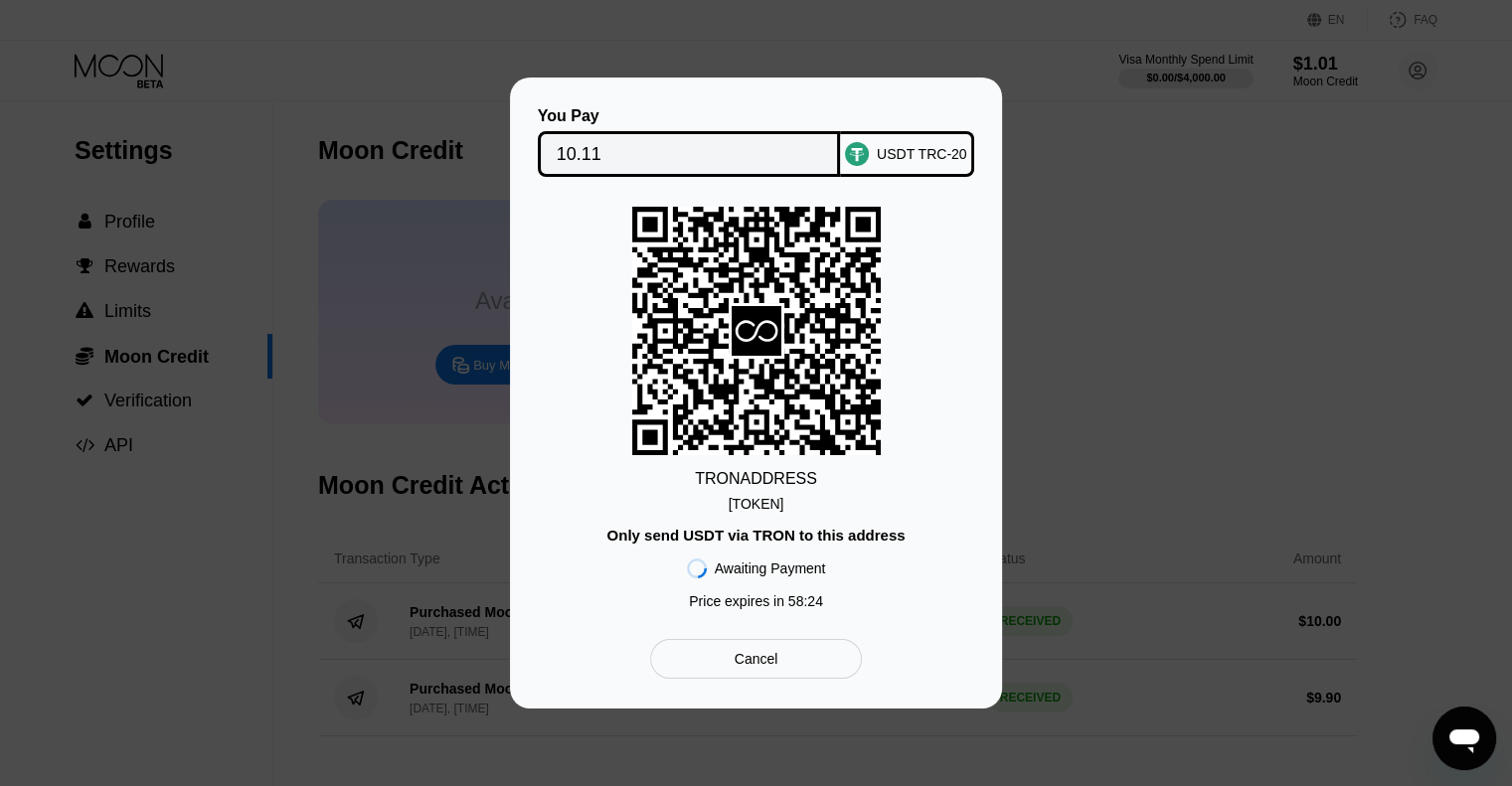 click on "TDKqLV62rDVUd6T...KGA8UnDBA2vvM2n" at bounding box center (756, 504) 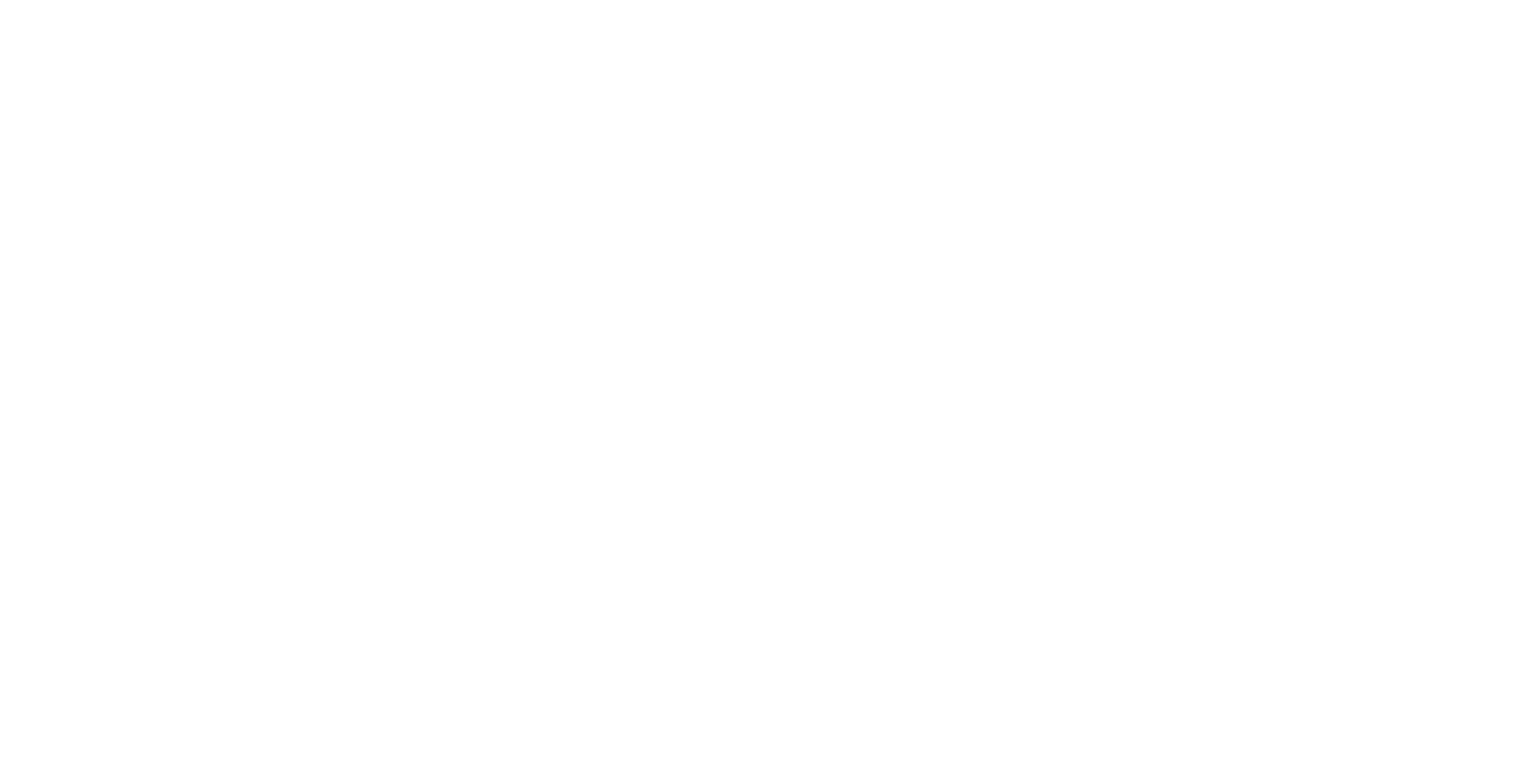 scroll, scrollTop: 0, scrollLeft: 0, axis: both 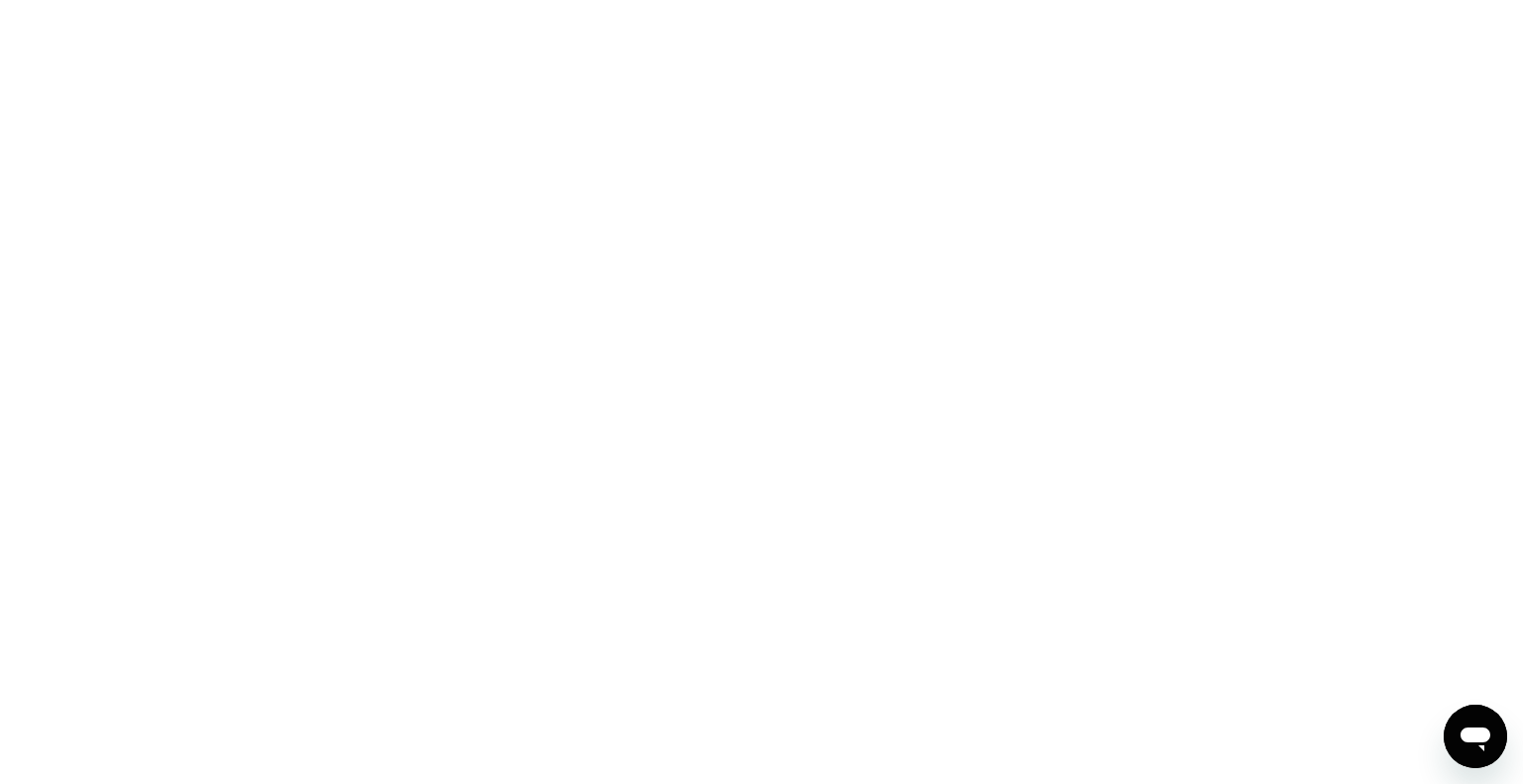 click at bounding box center (762, 392) 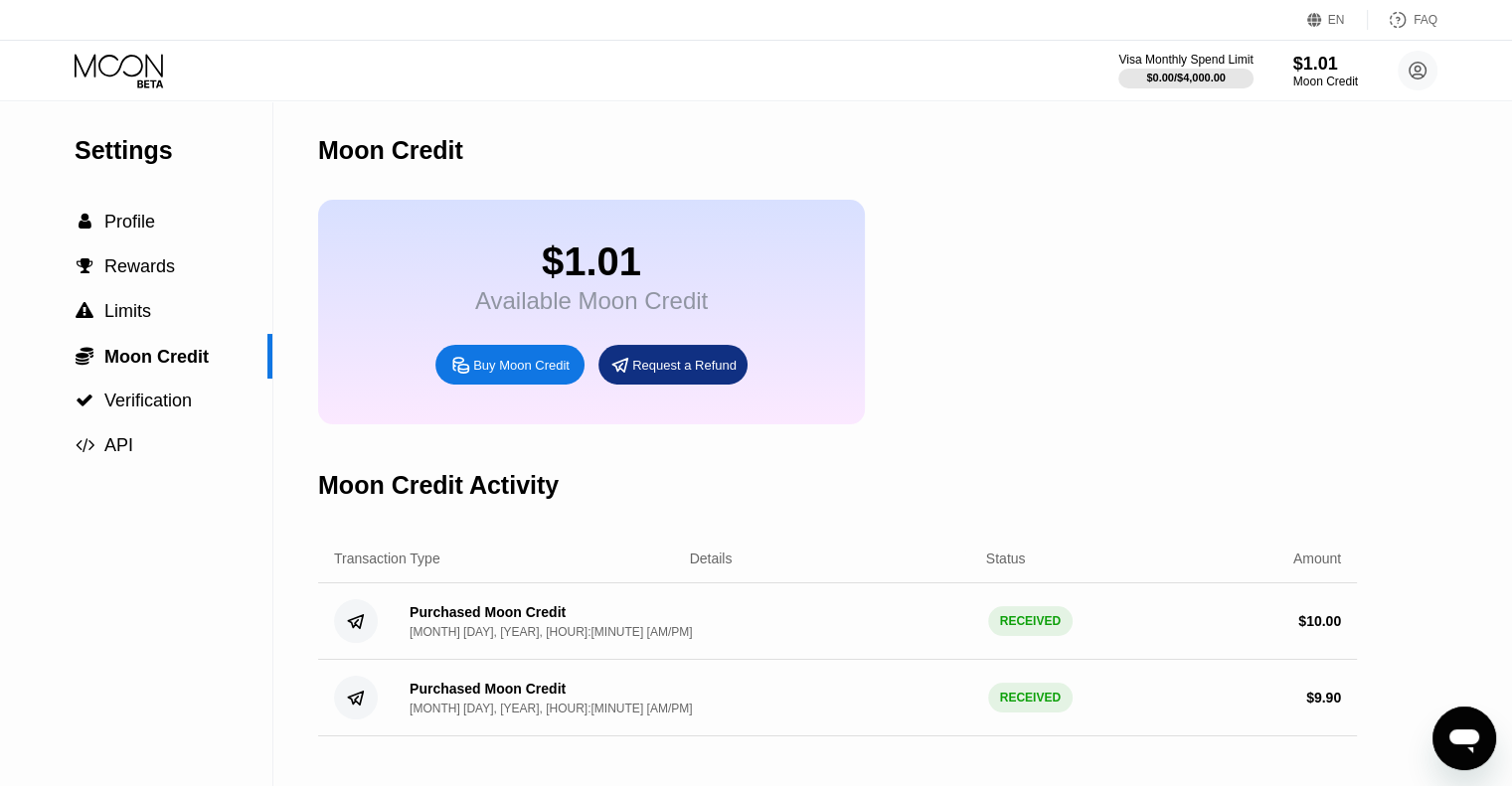 click on "Visa Monthly Spend Limit $0.00 / $4,000.00 $1.01 Moon Credit [LAST] [FIRST] [FIRST][LAST]@example.com  Home Settings Support Careers About Us Log out Privacy policy Terms" at bounding box center [756, 71] 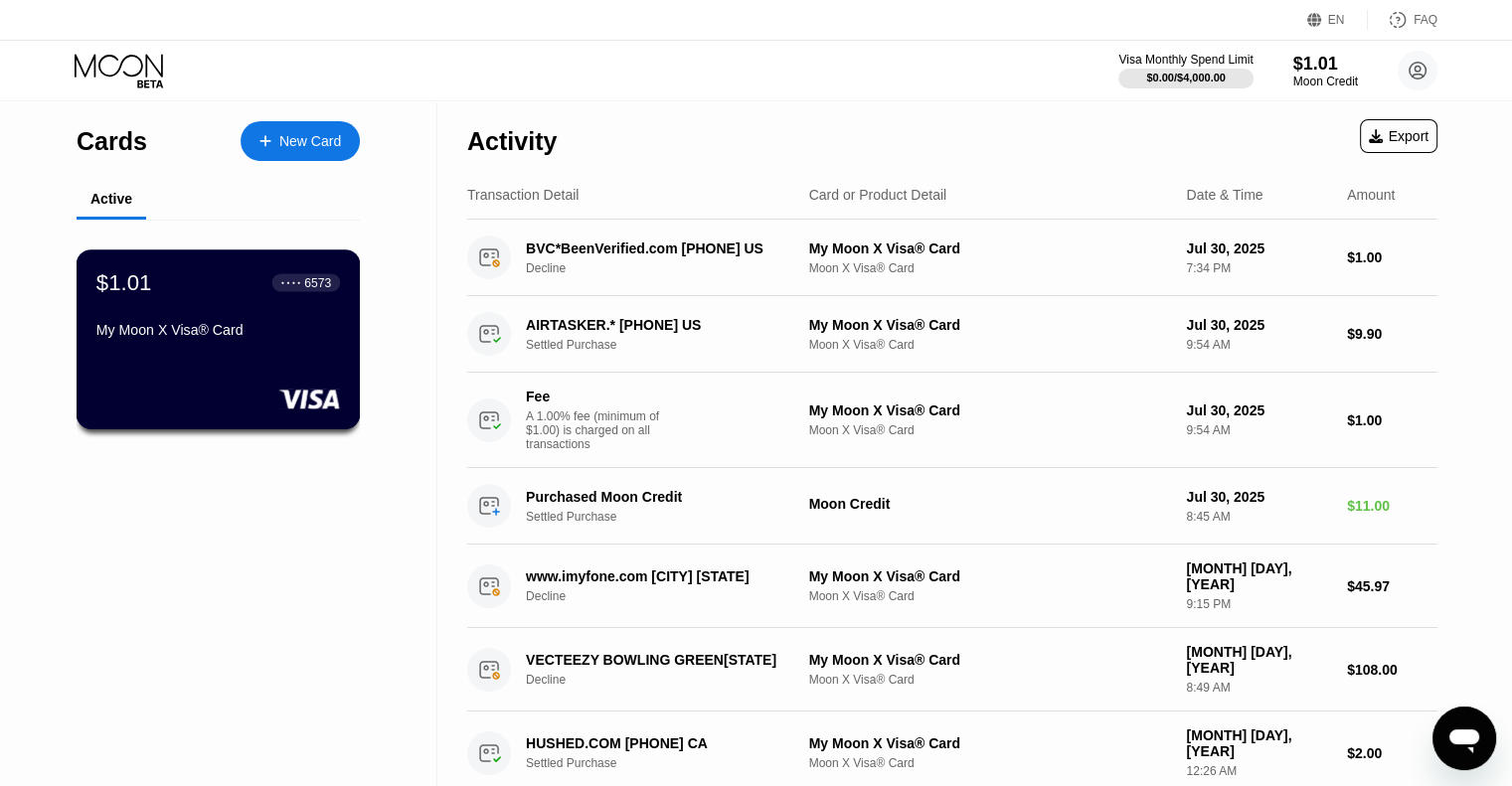 click on "$1.01 ● ● ● ● 6573 My Moon X Visa® Card" at bounding box center [218, 307] 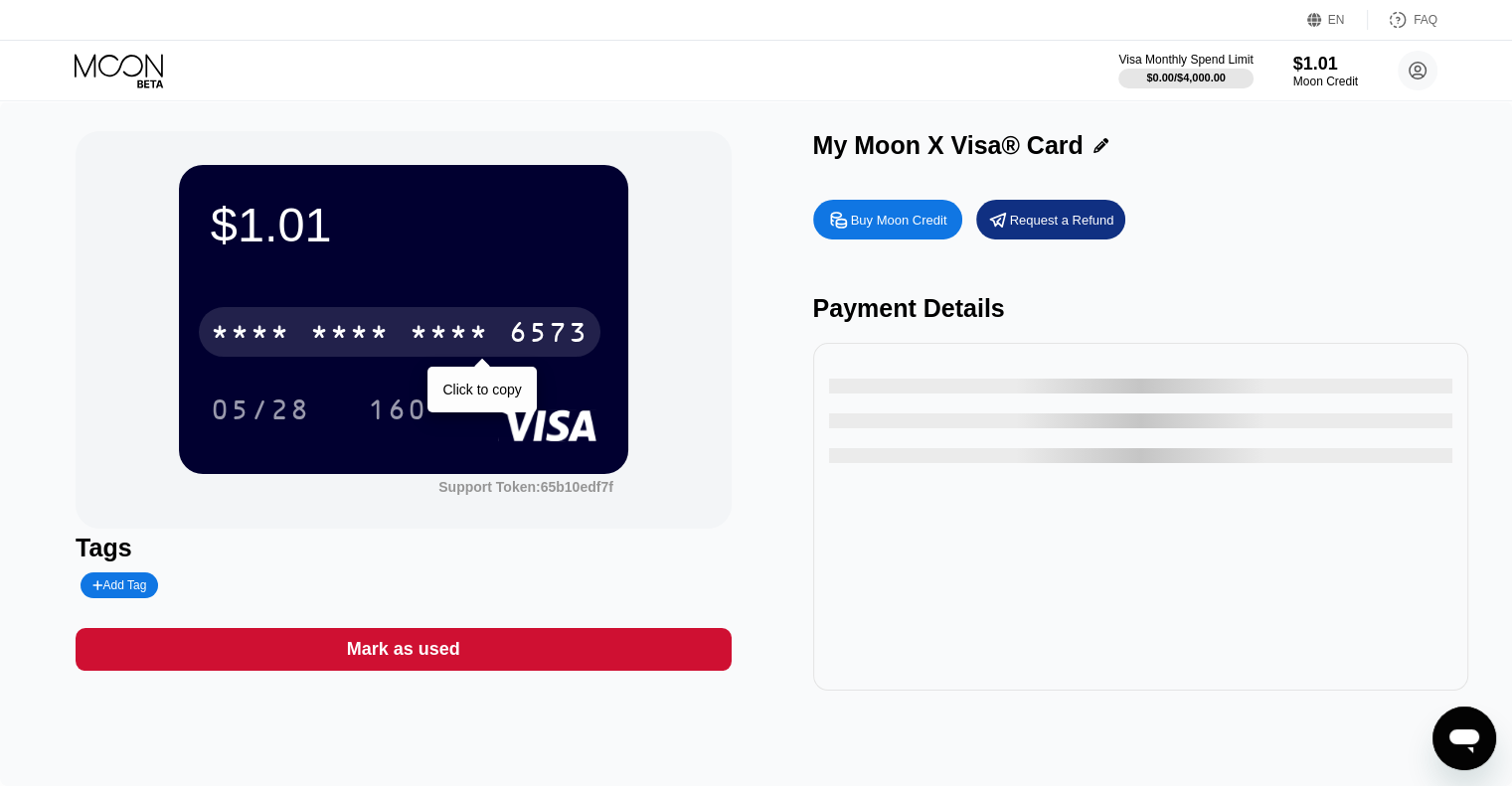 click on "* * * *" at bounding box center (449, 335) 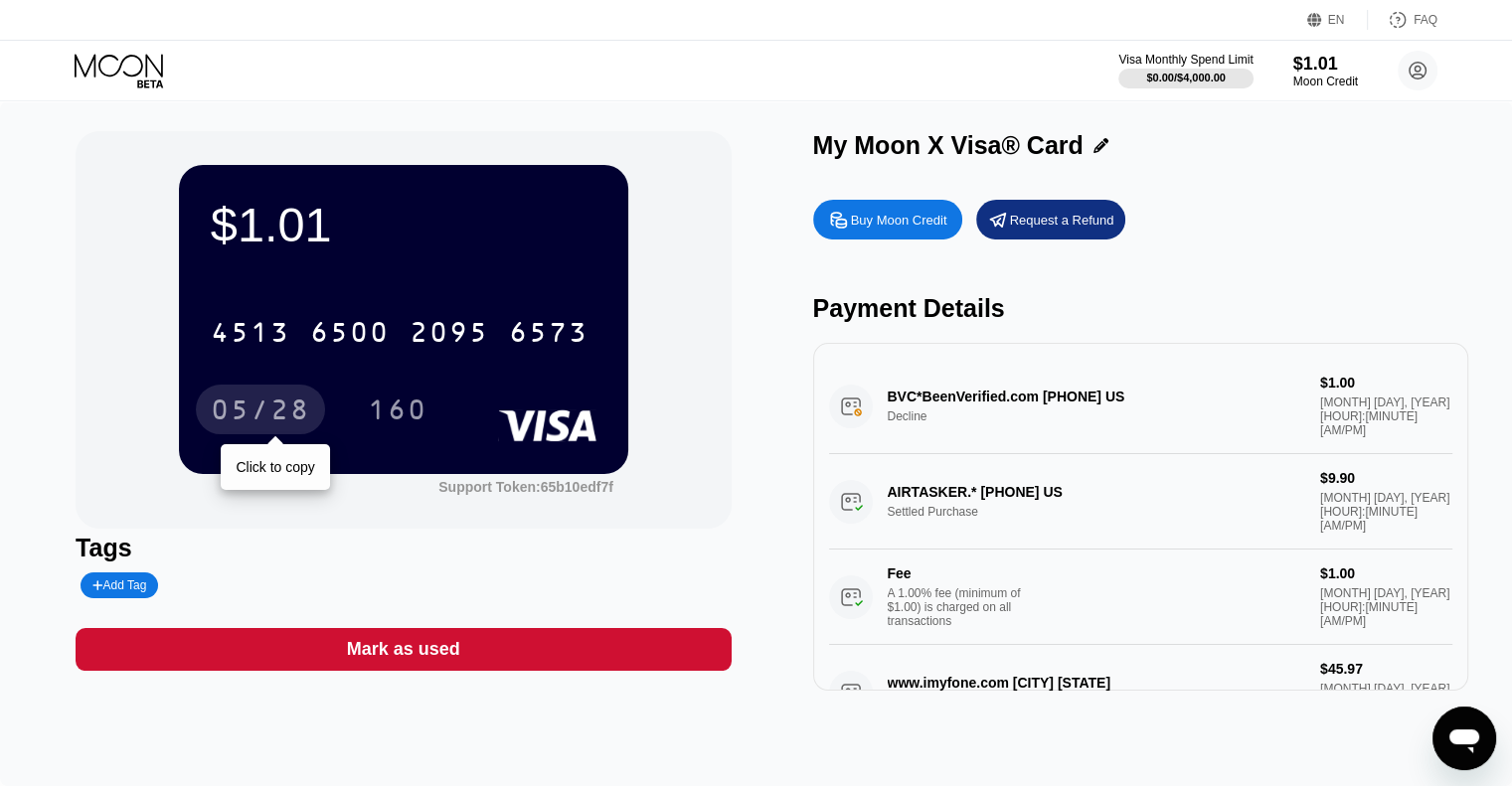 click on "05/28" at bounding box center (260, 412) 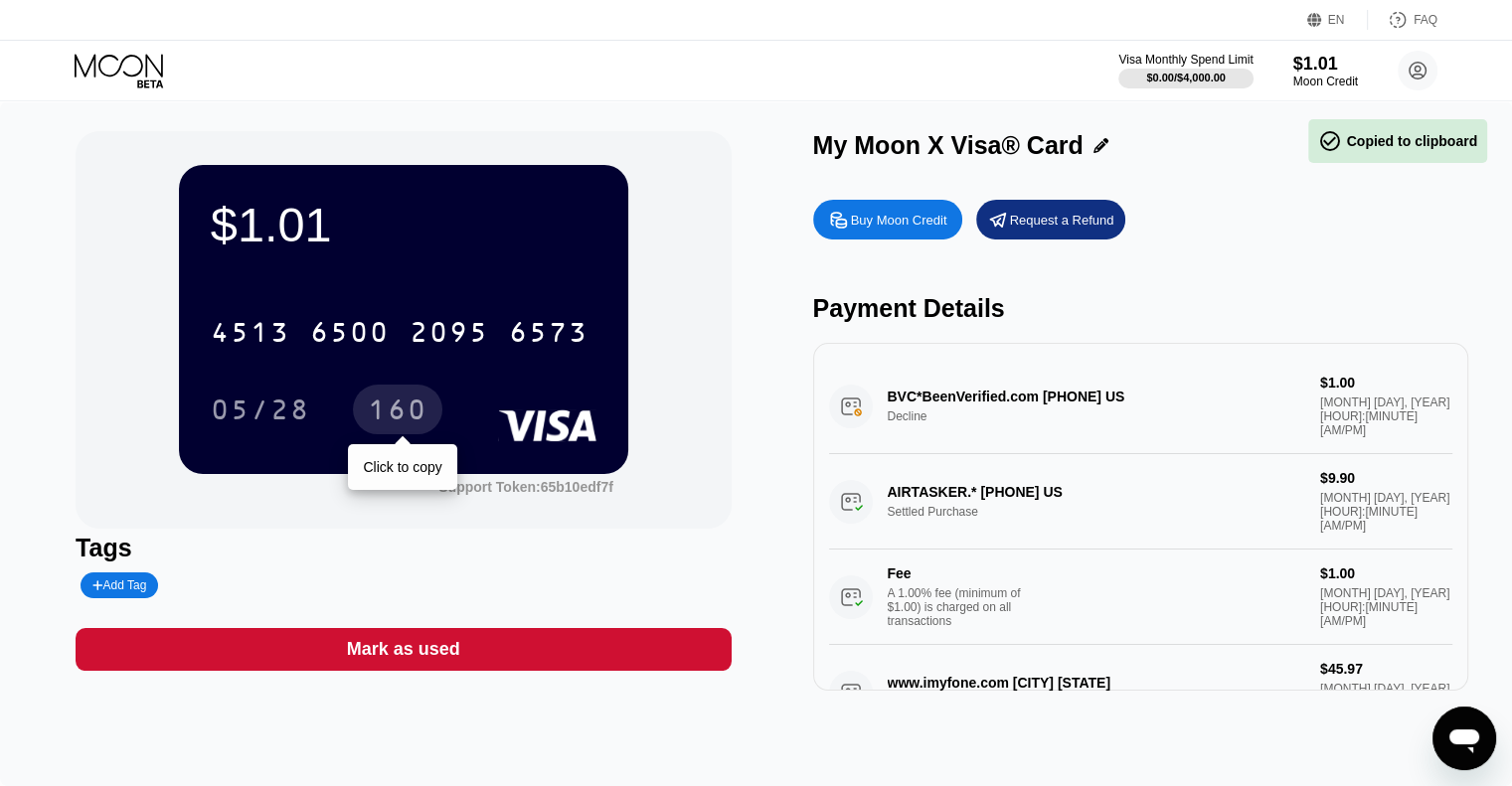 drag, startPoint x: 407, startPoint y: 428, endPoint x: 573, endPoint y: 428, distance: 166 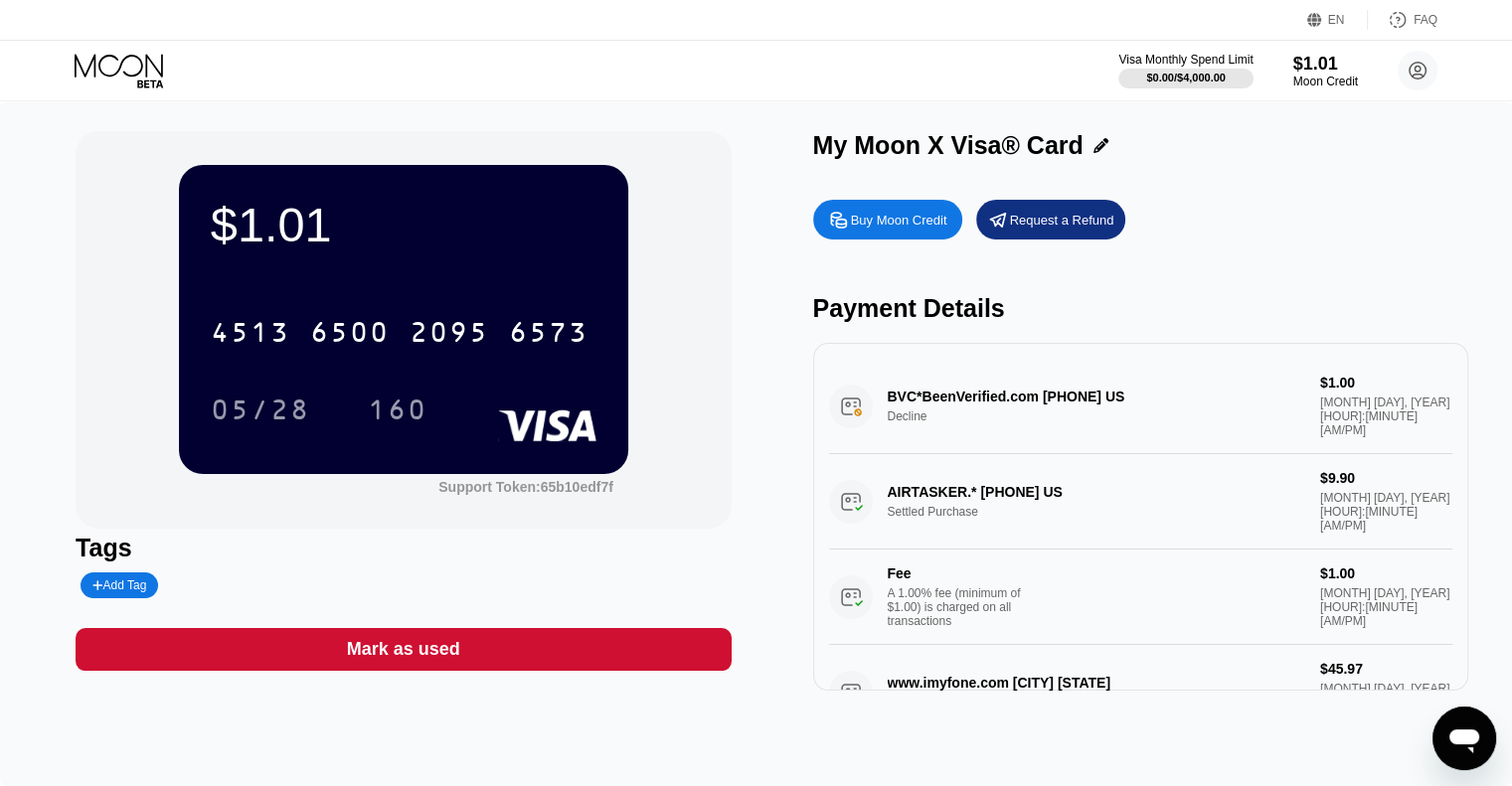 click on "Visa Monthly Spend Limit $0.00 / $4,000.00 $1.01 Moon Credit [LAST] [FIRST] [FIRST][LAST]@example.com  Home Settings Support Careers About Us Log out Privacy policy Terms" at bounding box center (756, 71) 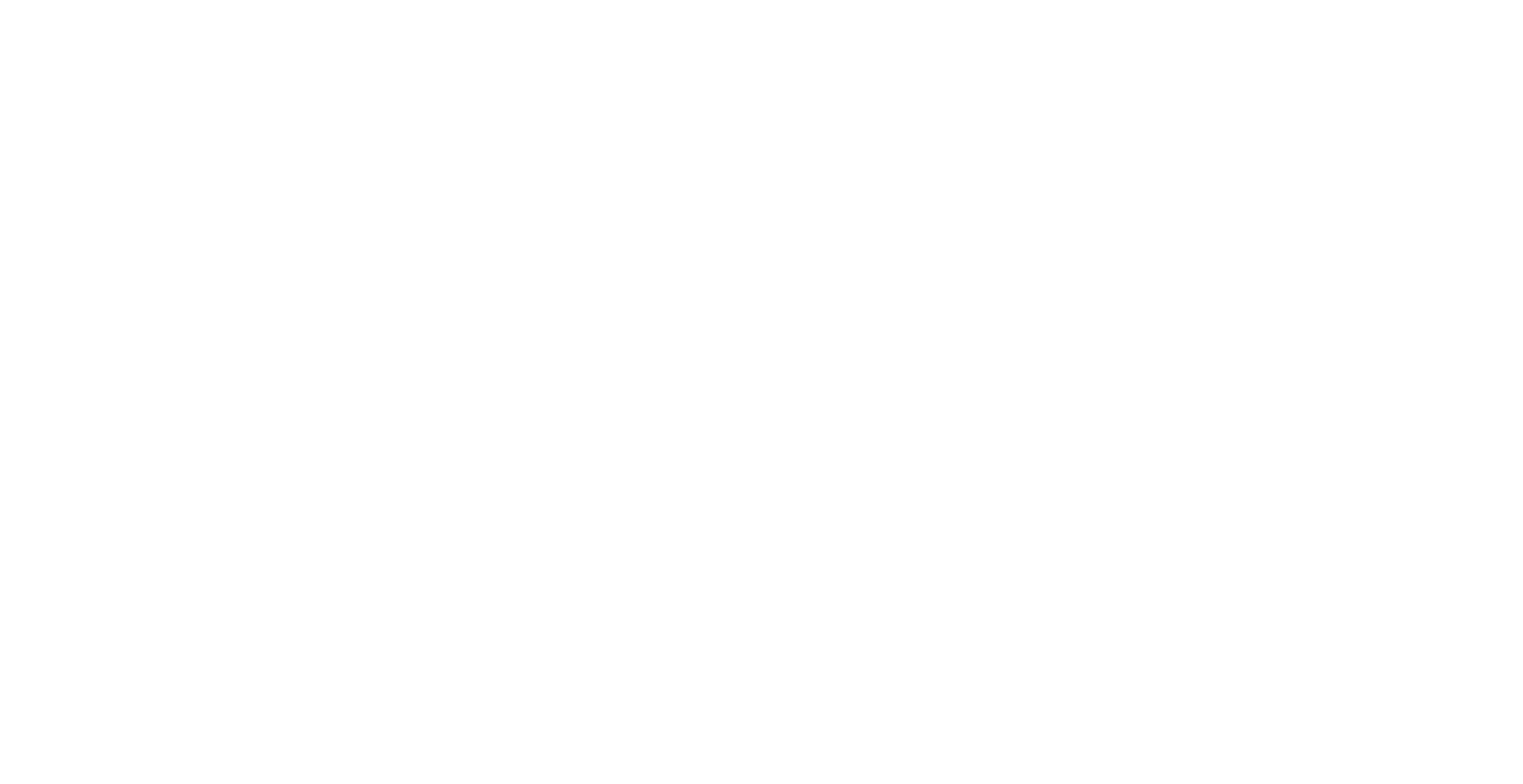 scroll, scrollTop: 0, scrollLeft: 0, axis: both 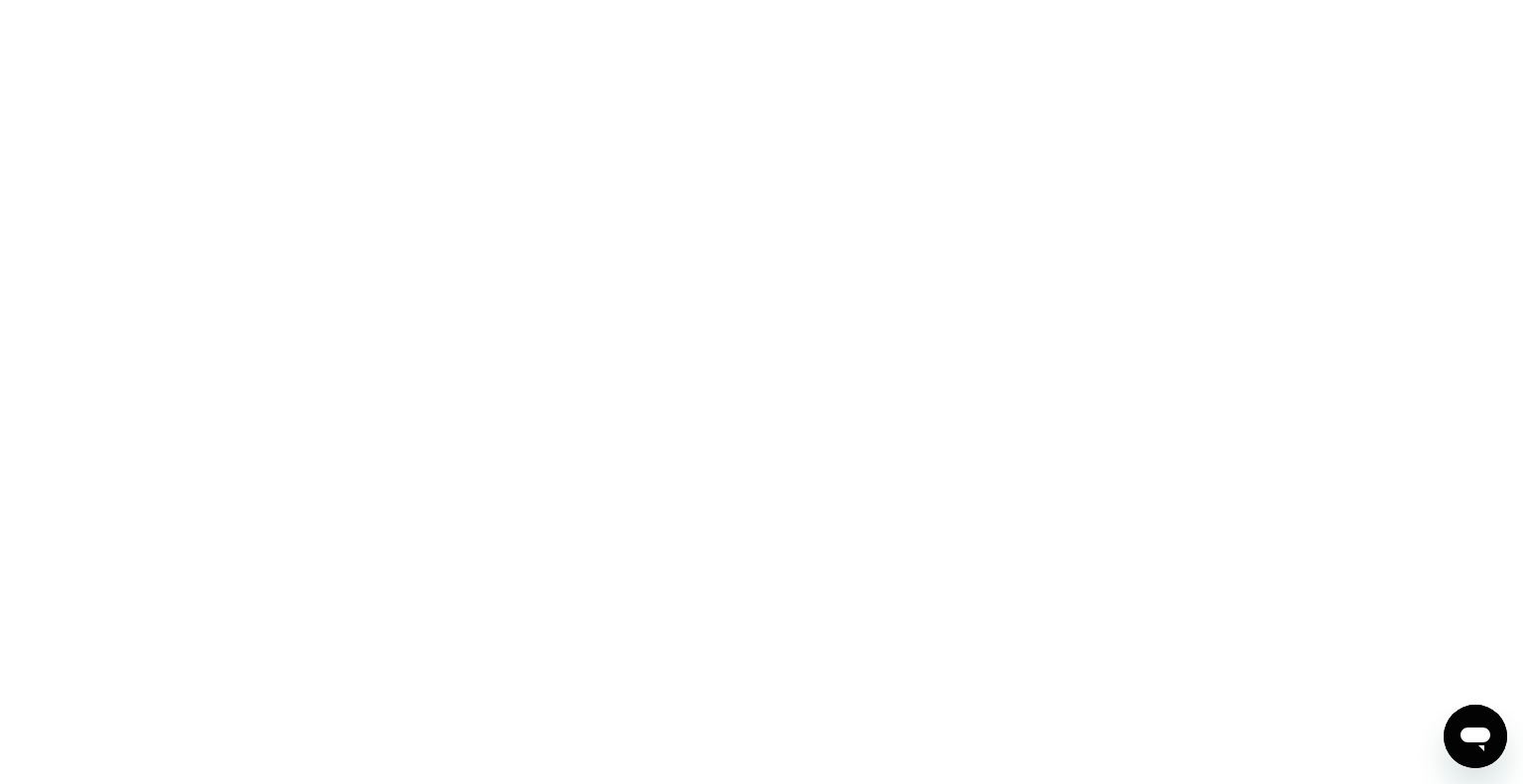click at bounding box center (762, 392) 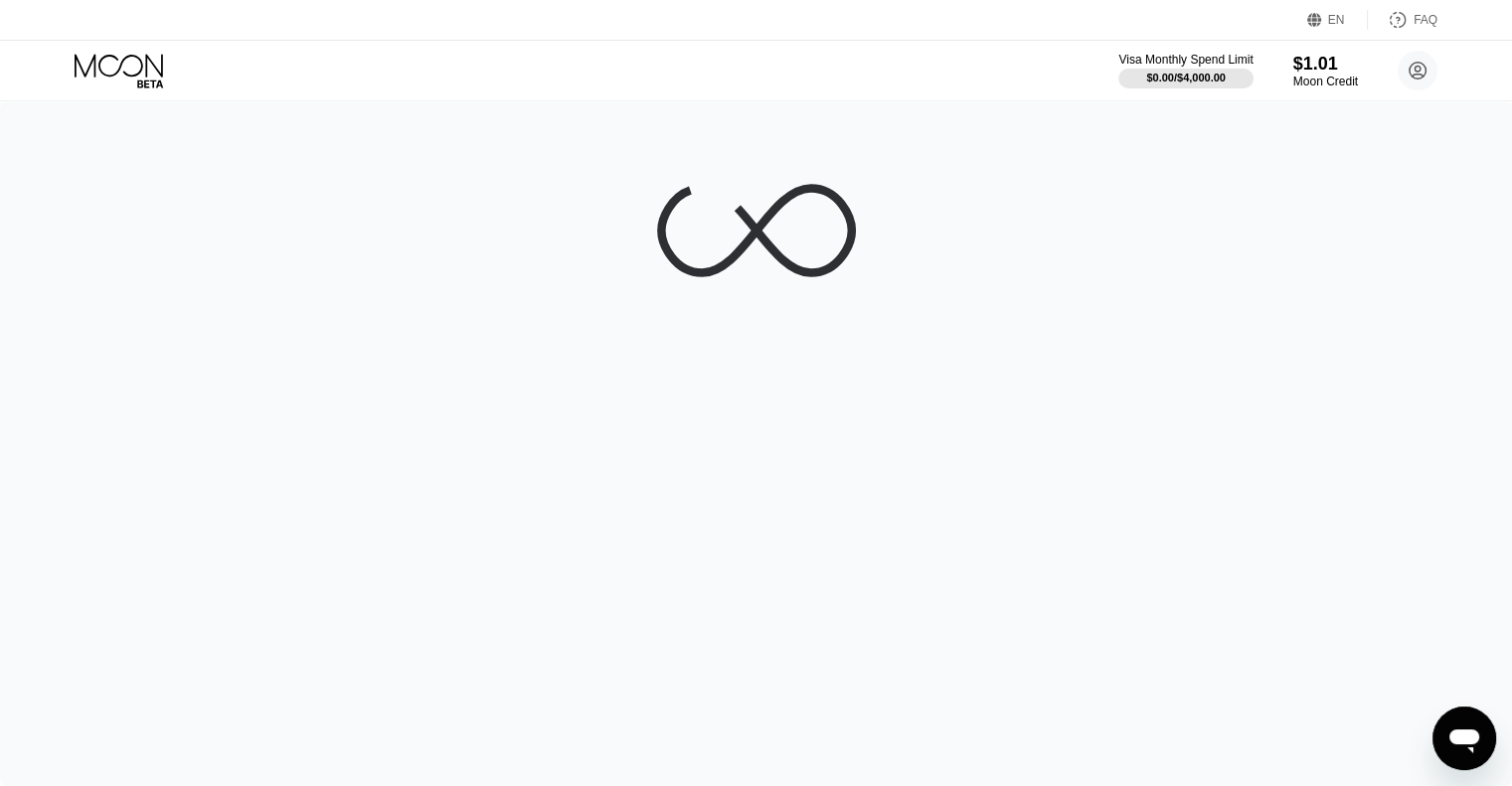 click at bounding box center (756, 443) 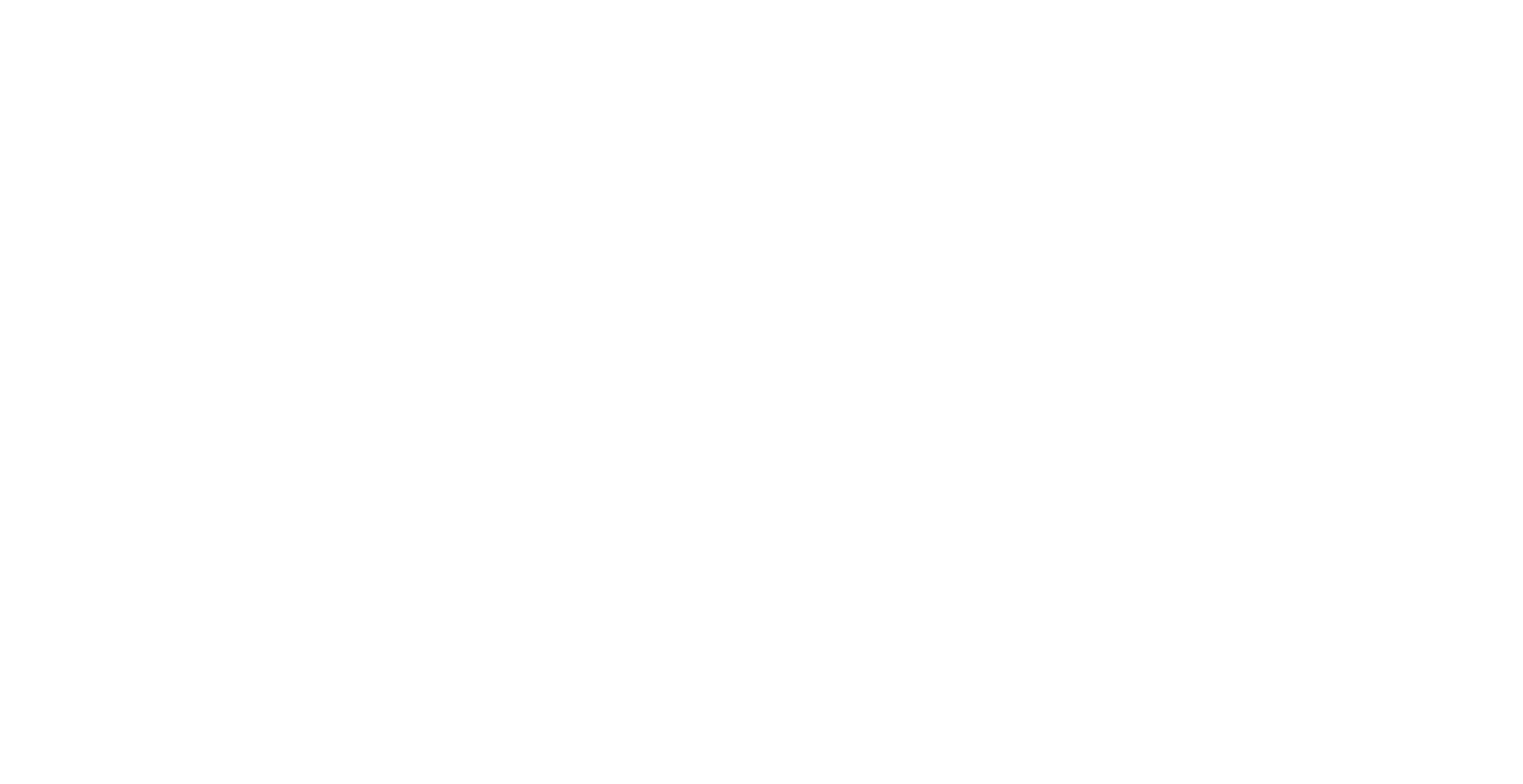 scroll, scrollTop: 0, scrollLeft: 0, axis: both 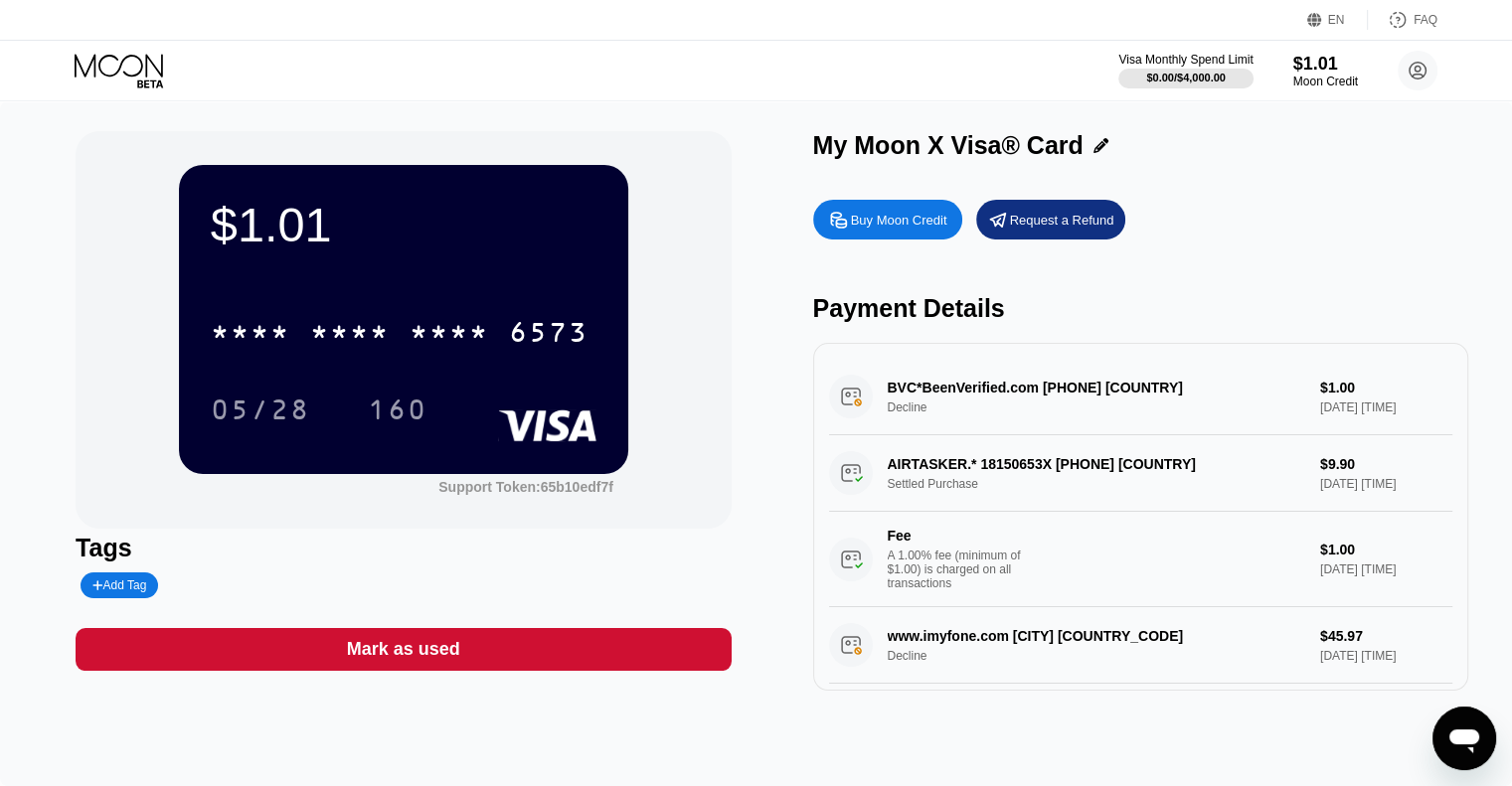 click on "www.imyfone.com          Hong Kong    HK Decline $45.97 Jul 06, 2025 9:15 PM" at bounding box center [1140, 645] 